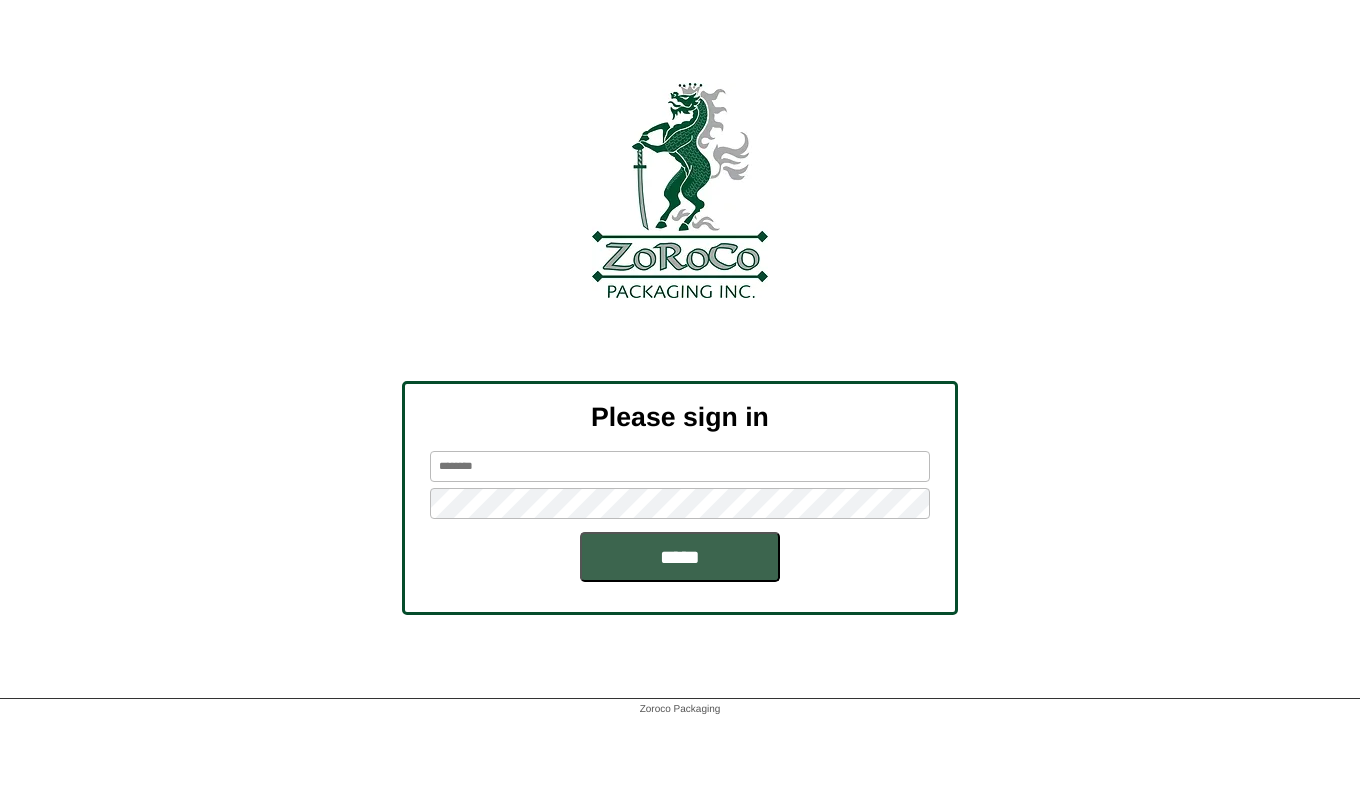 scroll, scrollTop: 0, scrollLeft: 0, axis: both 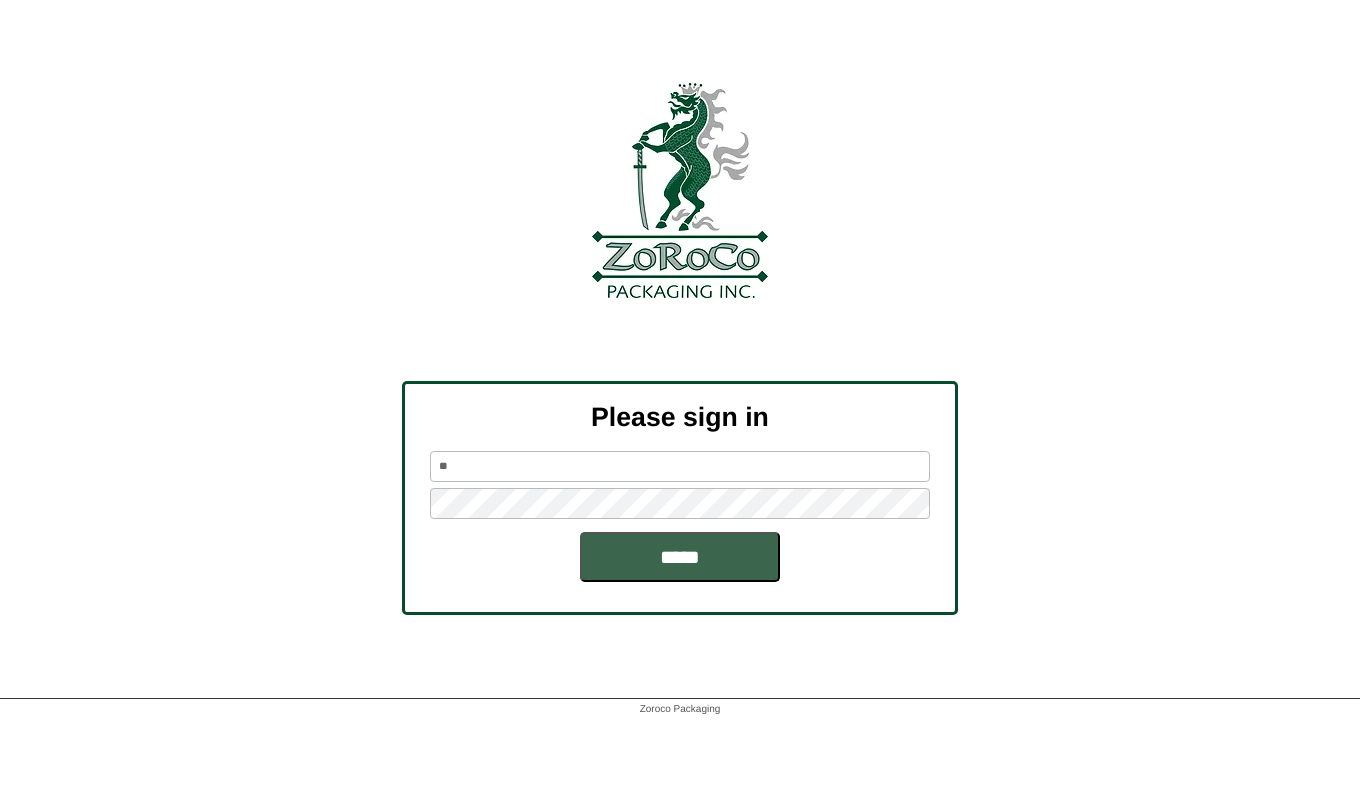 type on "*" 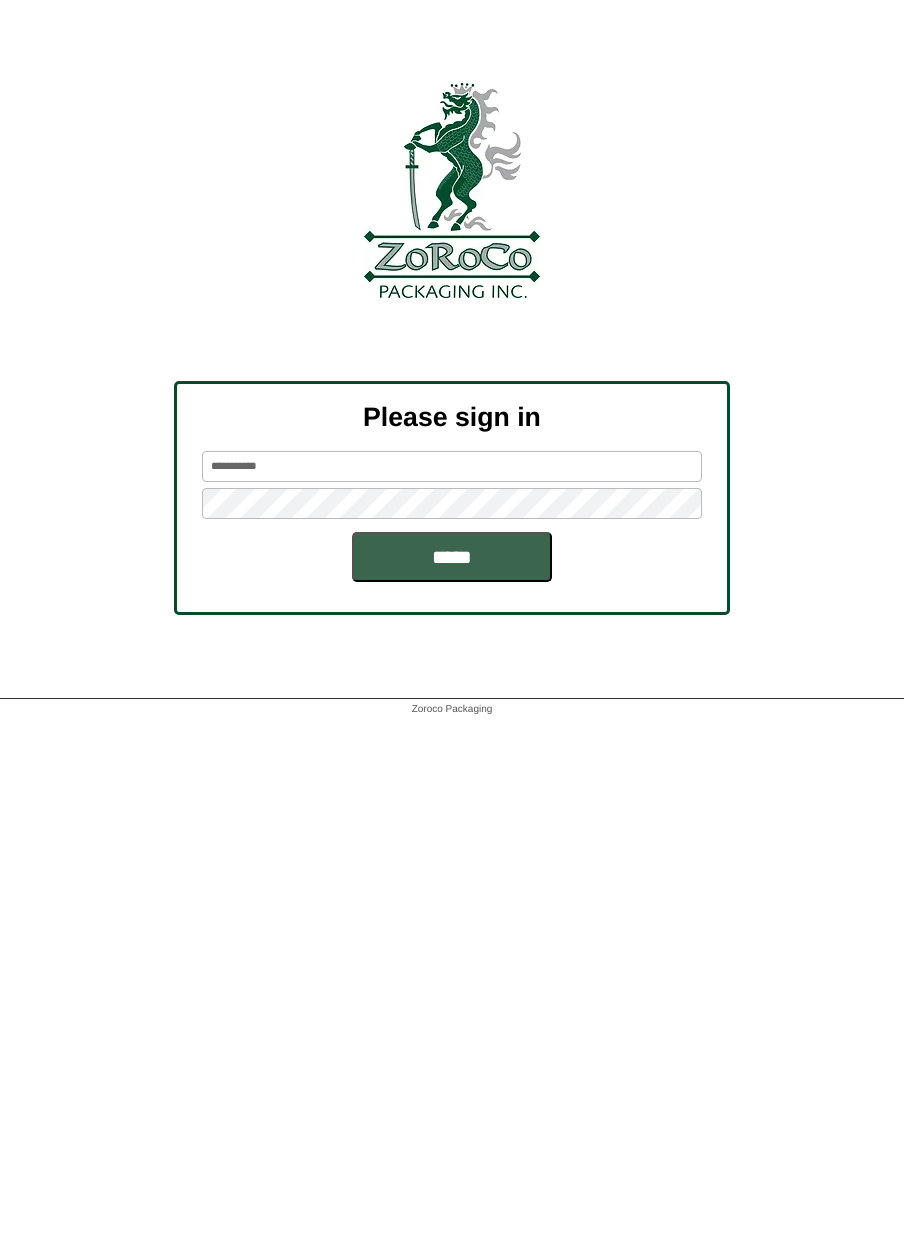 click on "**********" at bounding box center [452, 466] 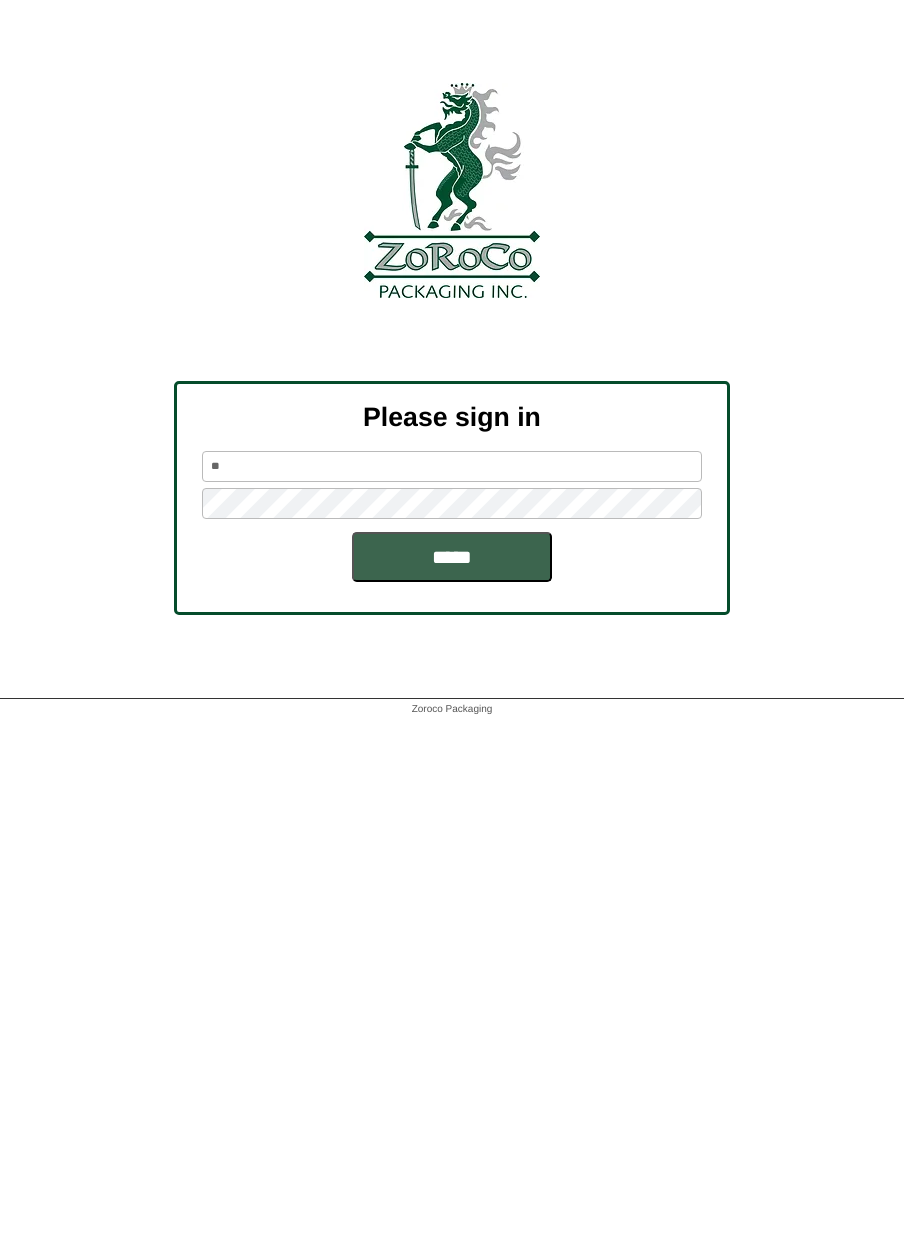 type on "*" 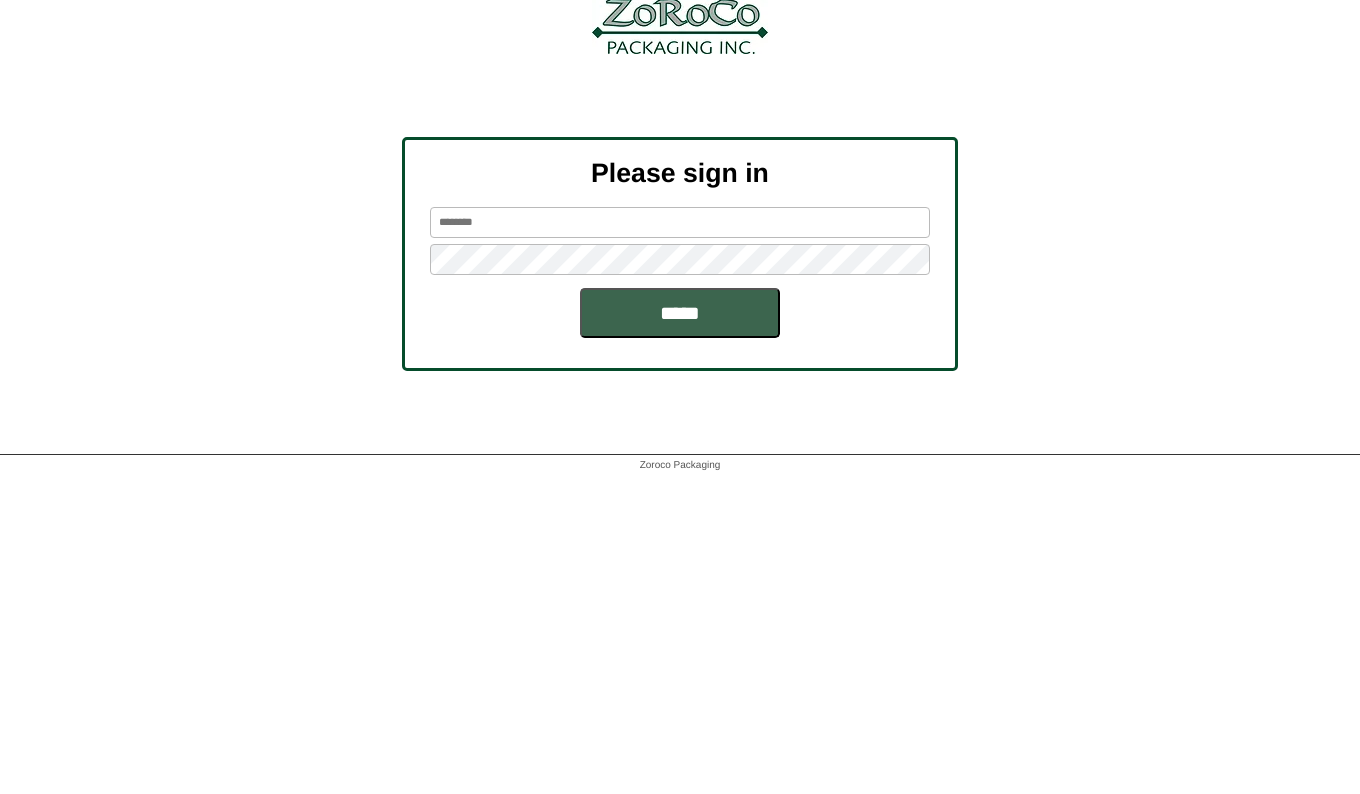 click at bounding box center (680, 466) 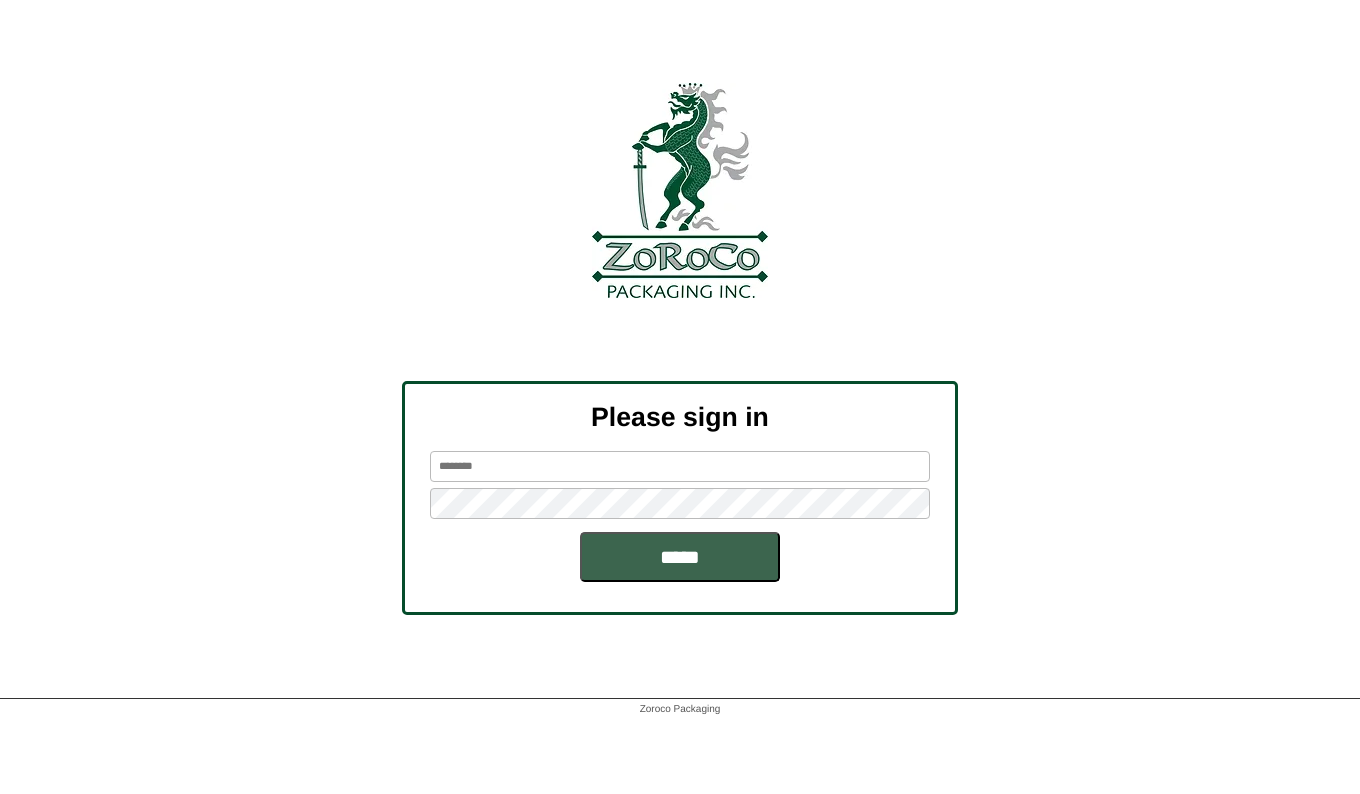 click at bounding box center [680, 466] 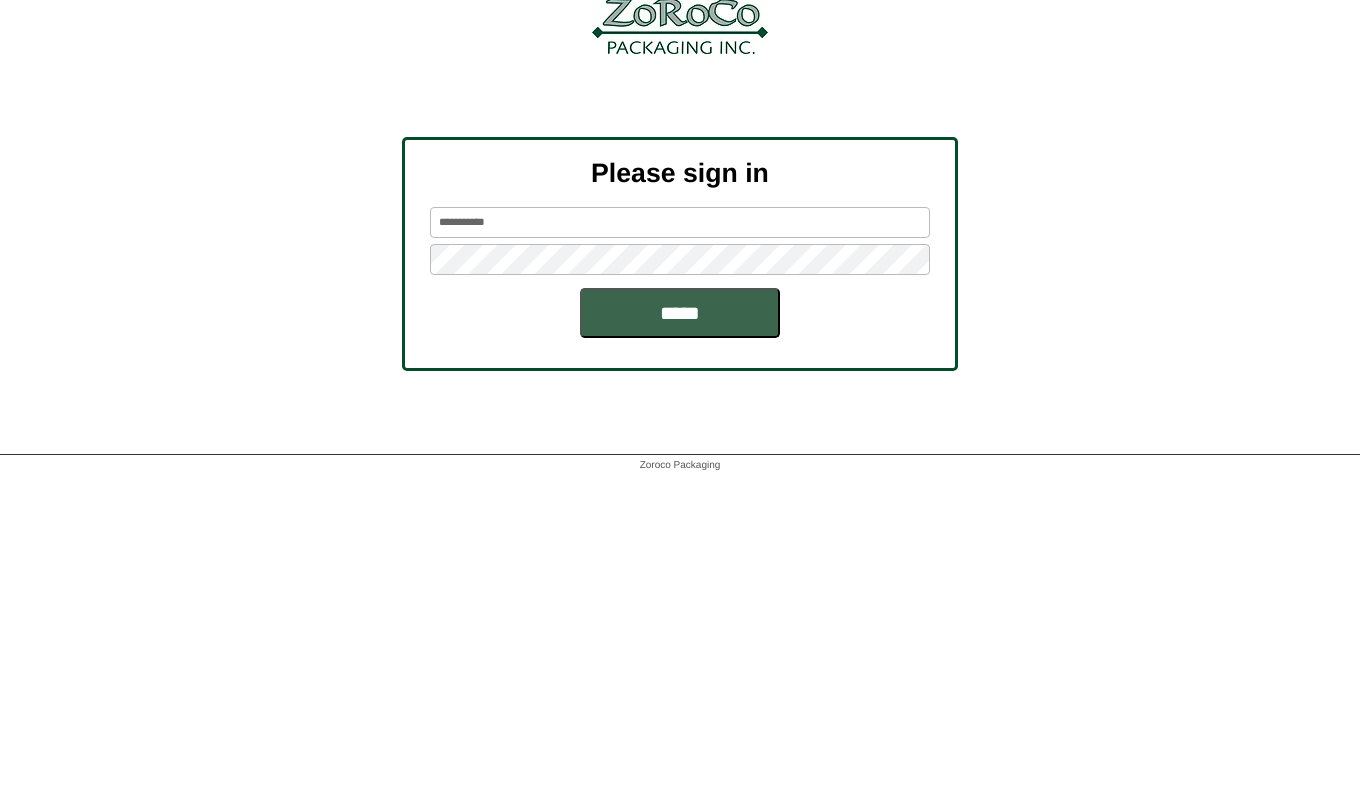 type on "**********" 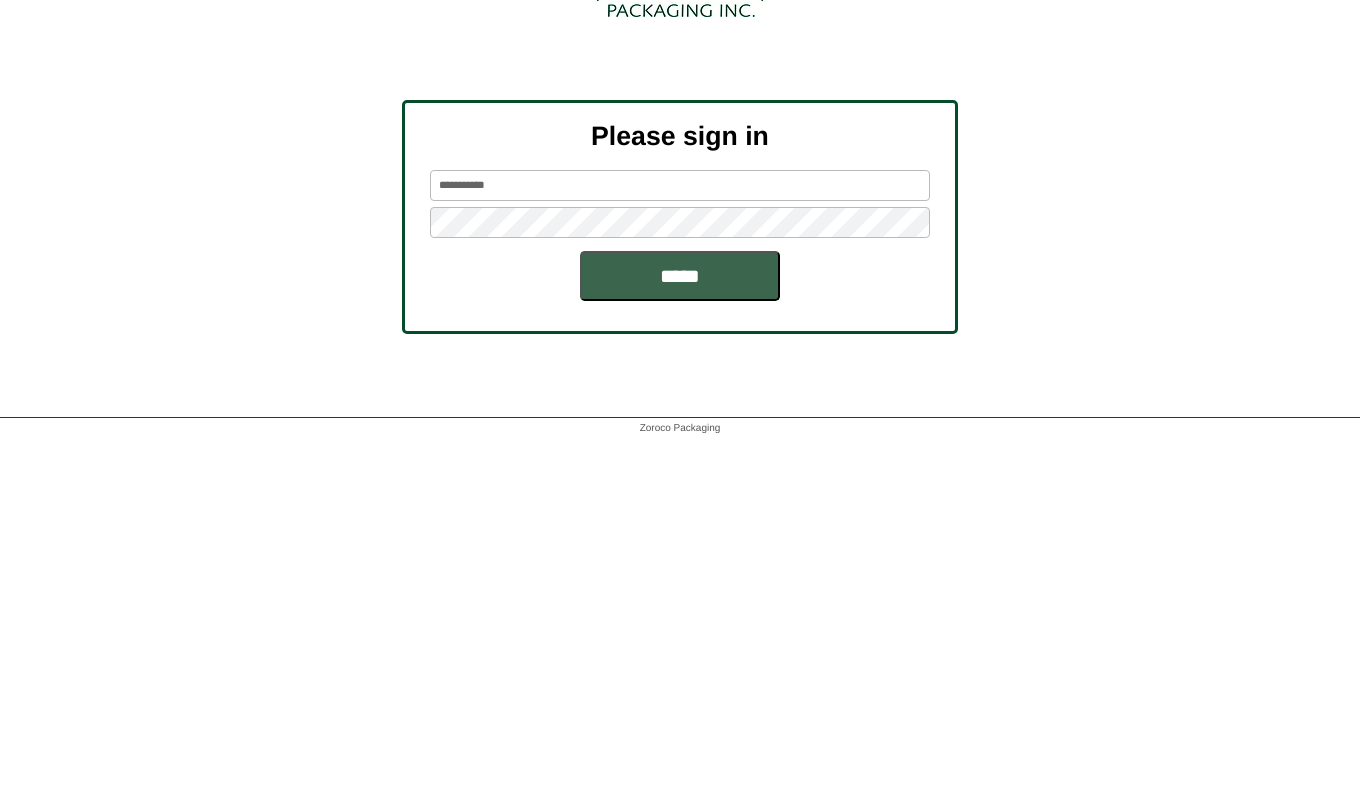 click on "*****" at bounding box center (680, 557) 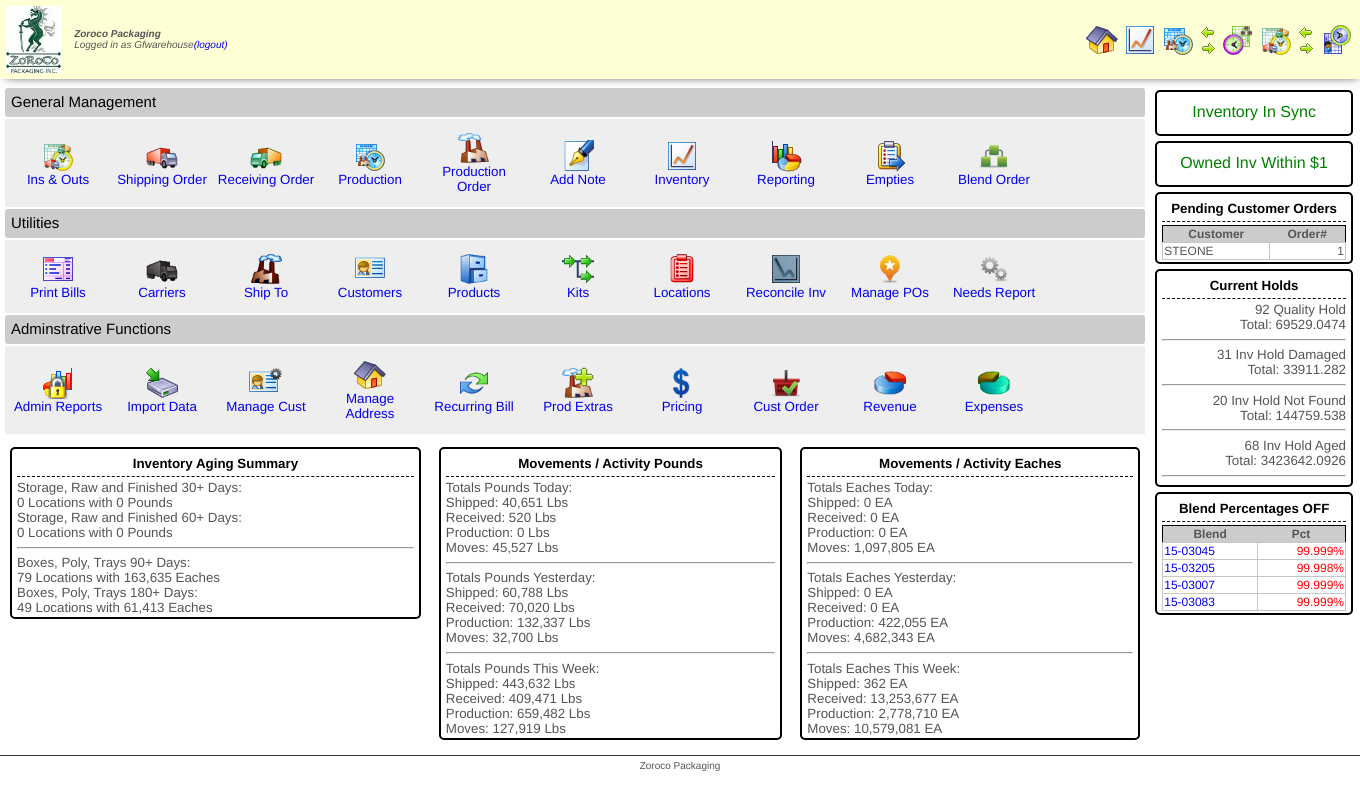 scroll, scrollTop: 0, scrollLeft: 0, axis: both 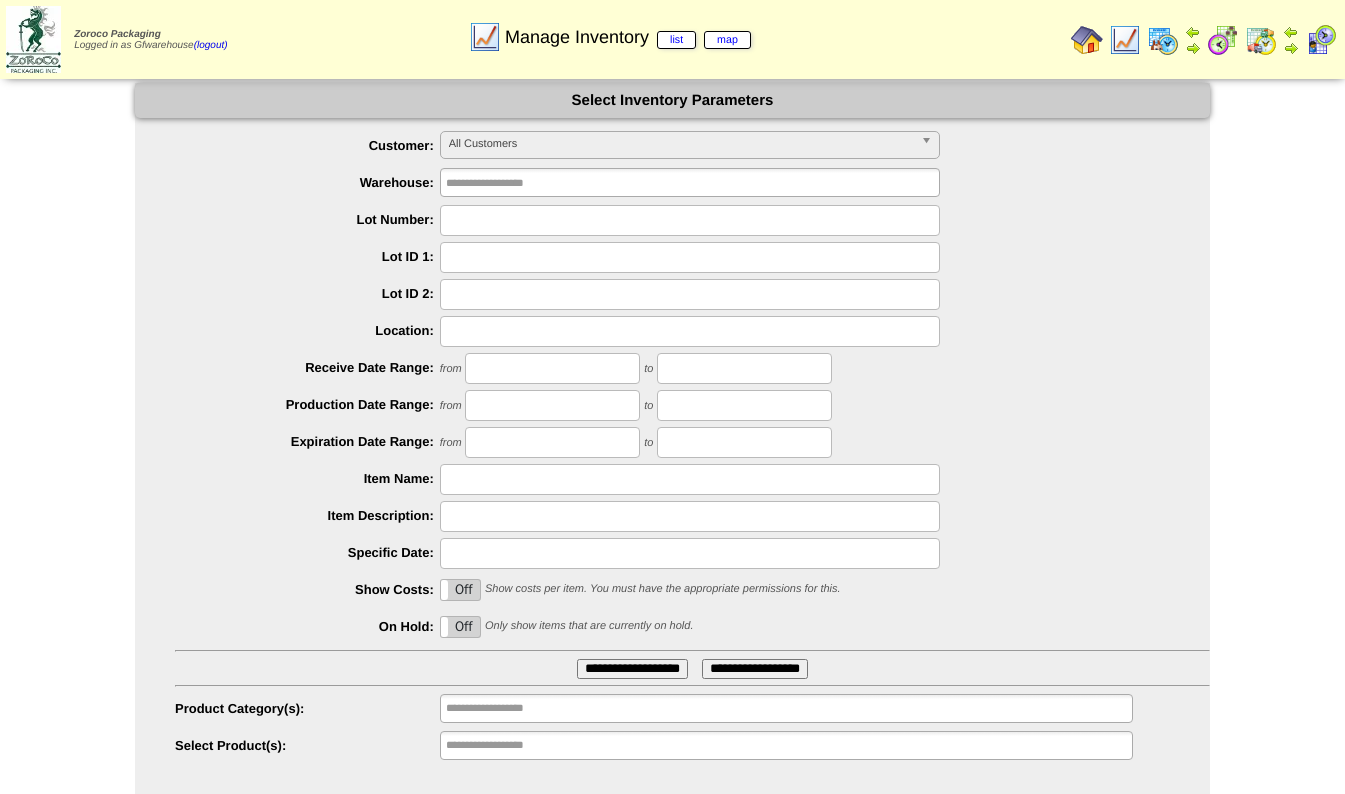 click at bounding box center (690, 220) 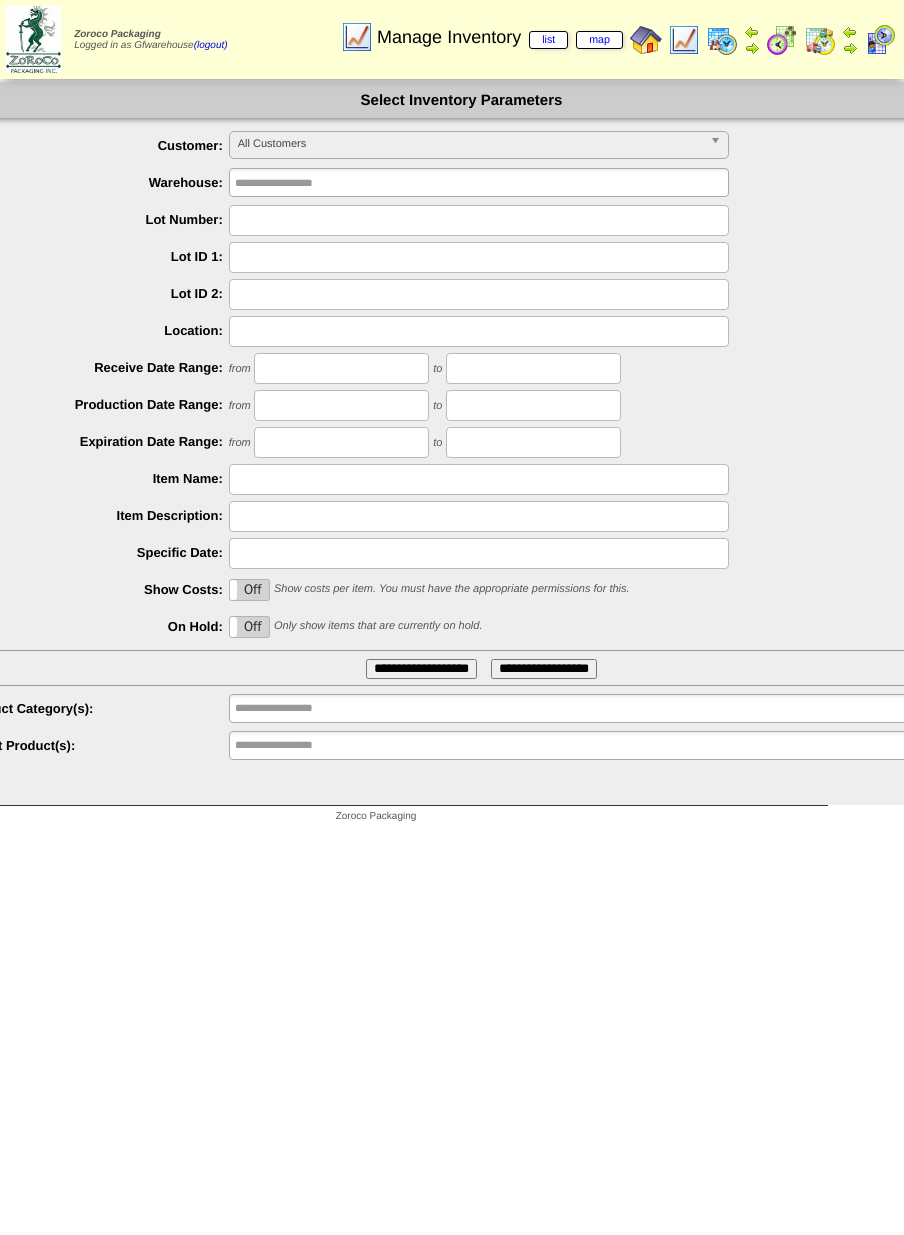 scroll, scrollTop: 0, scrollLeft: 98, axis: horizontal 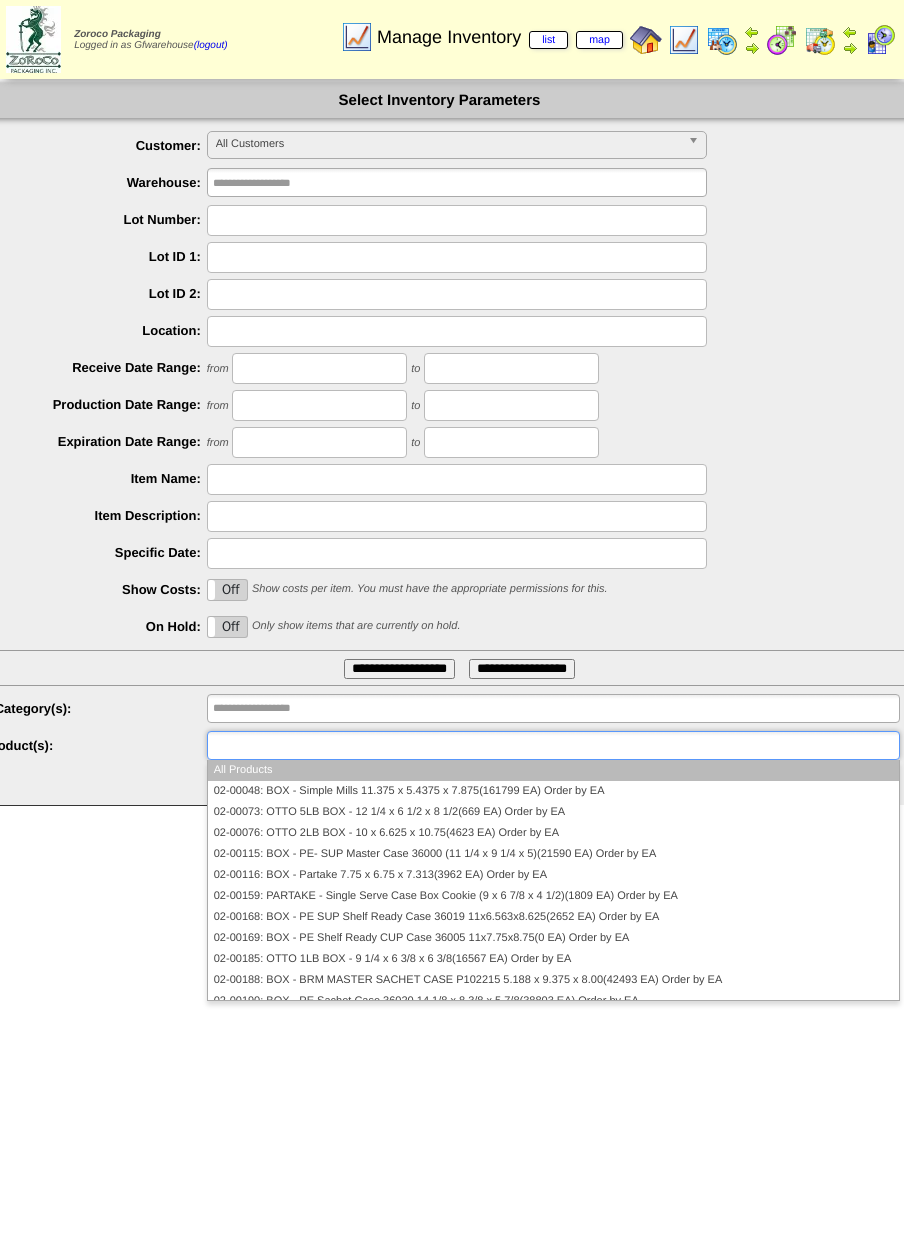 click on "from
to" at bounding box center (459, 368) 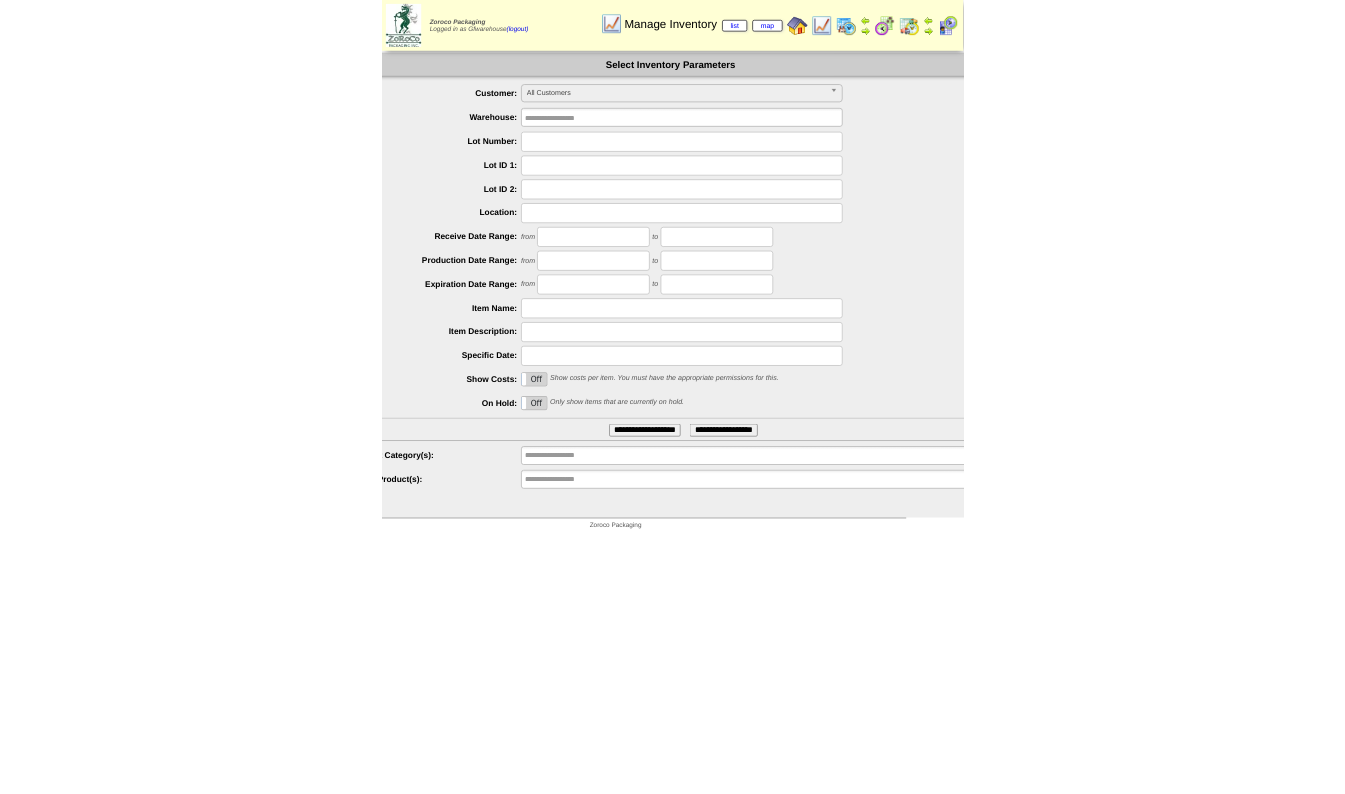 scroll, scrollTop: 0, scrollLeft: 0, axis: both 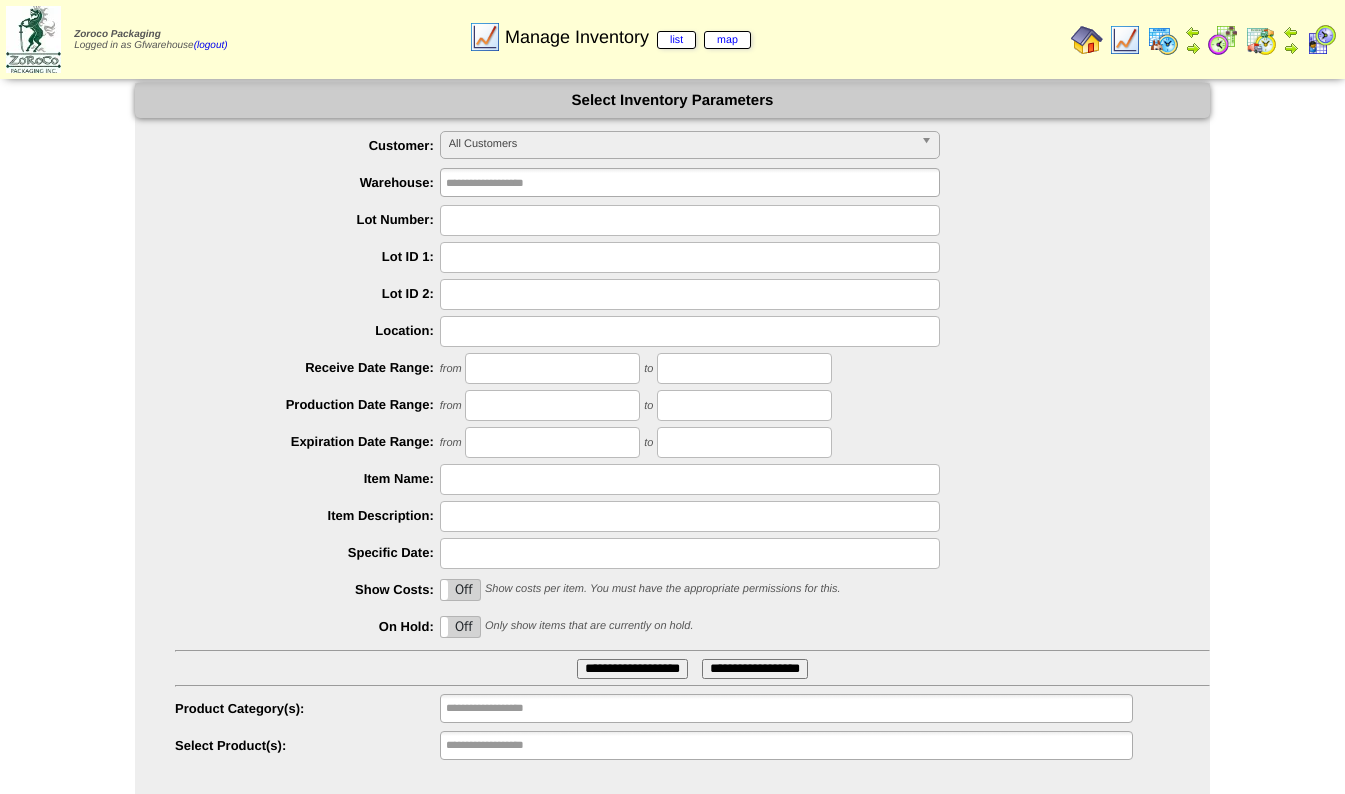 click on "from
to" at bounding box center [692, 442] 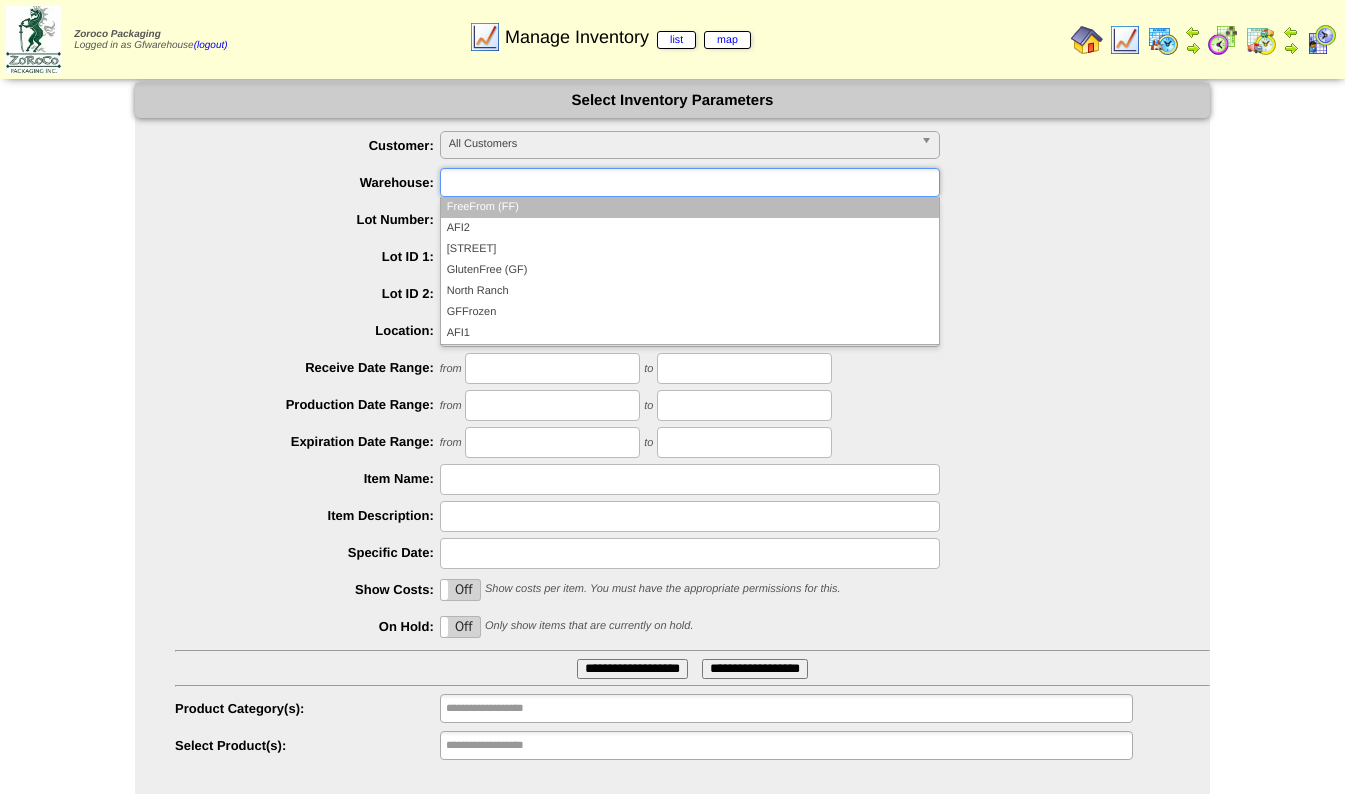 click on "from
to" at bounding box center (692, 368) 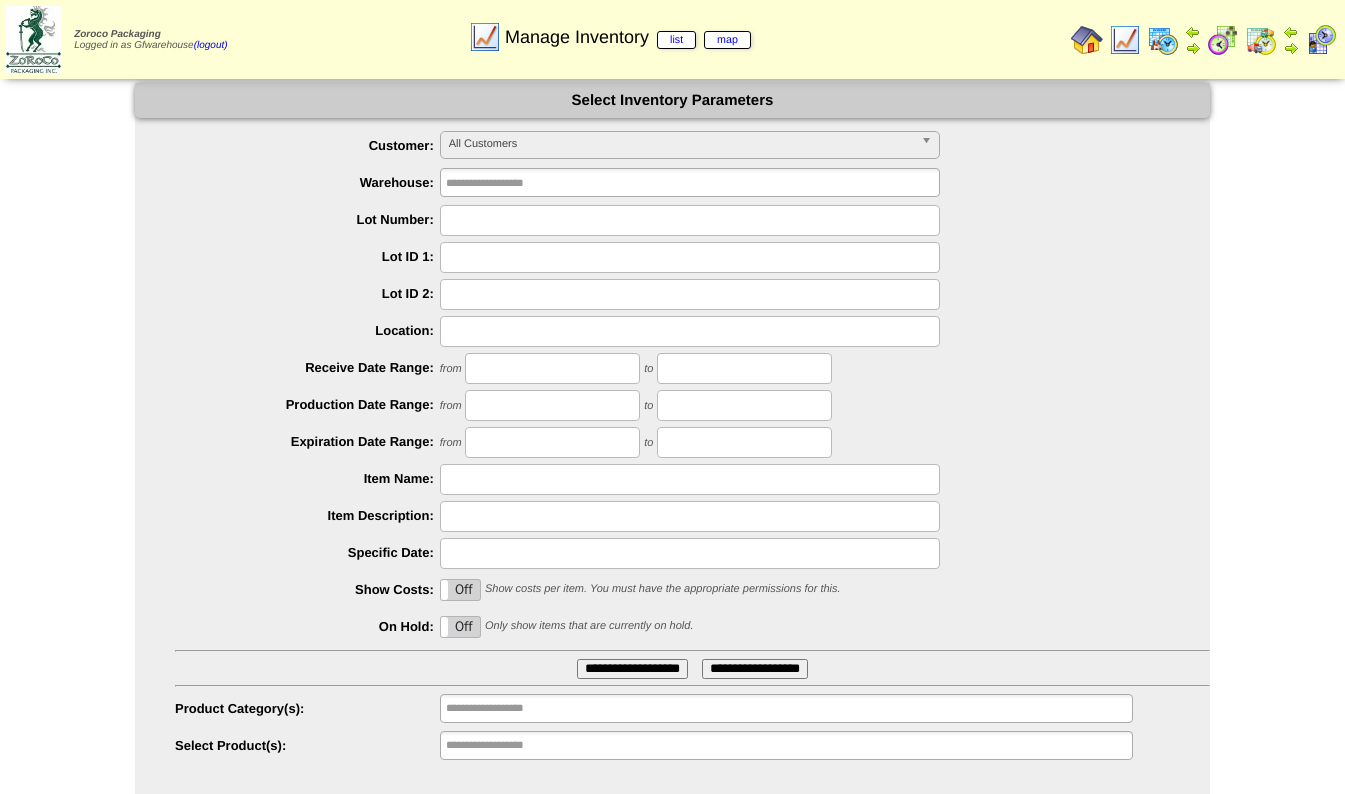 click at bounding box center (690, 220) 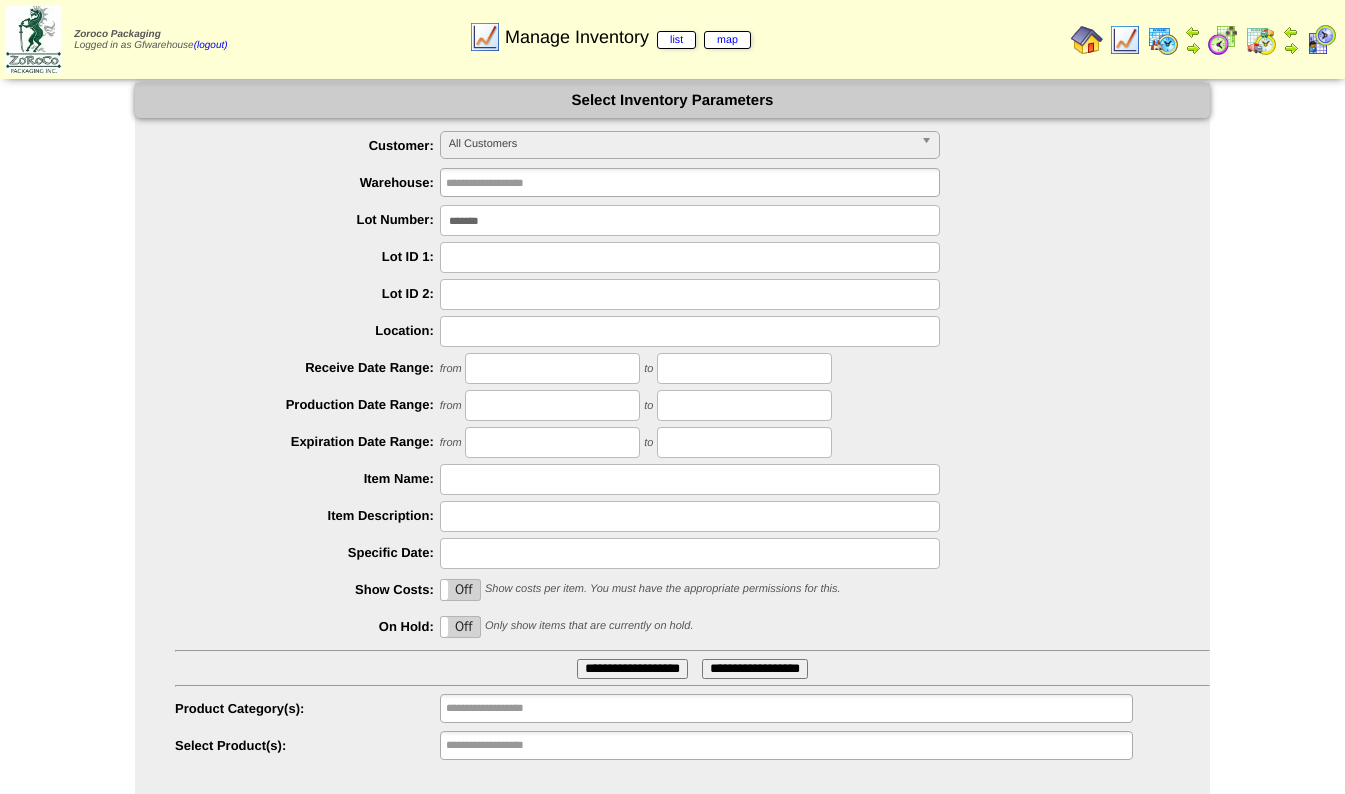 type on "*******" 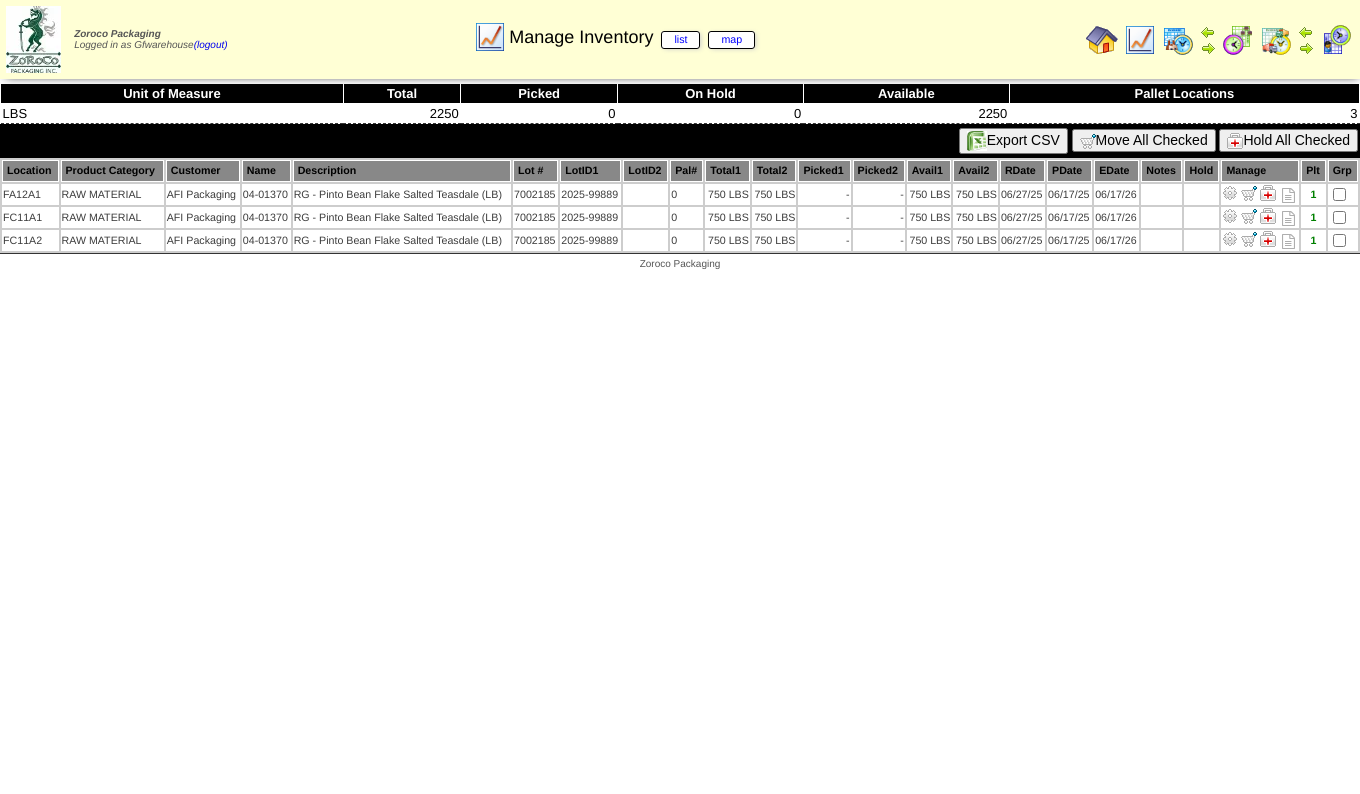 scroll, scrollTop: 0, scrollLeft: 0, axis: both 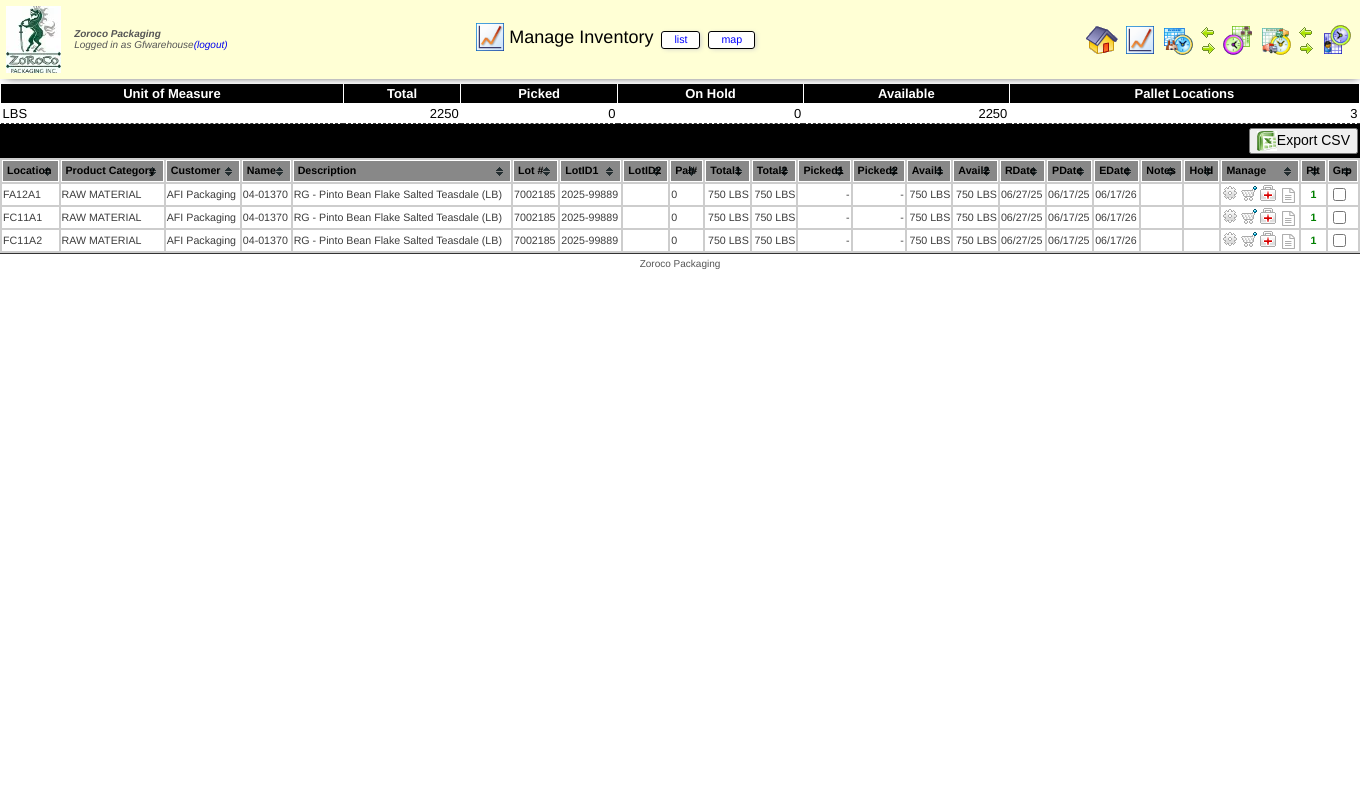 click at bounding box center (1230, 193) 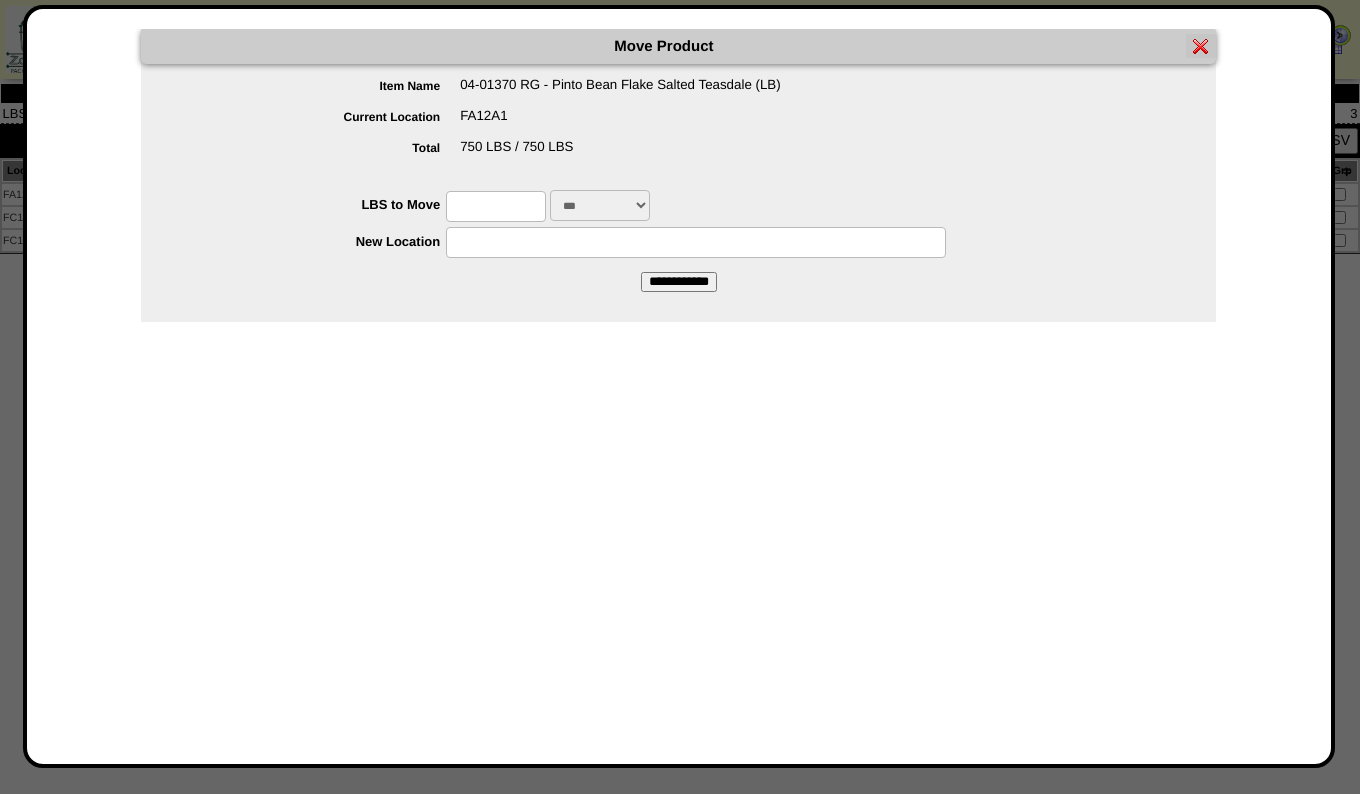 click at bounding box center (1201, 46) 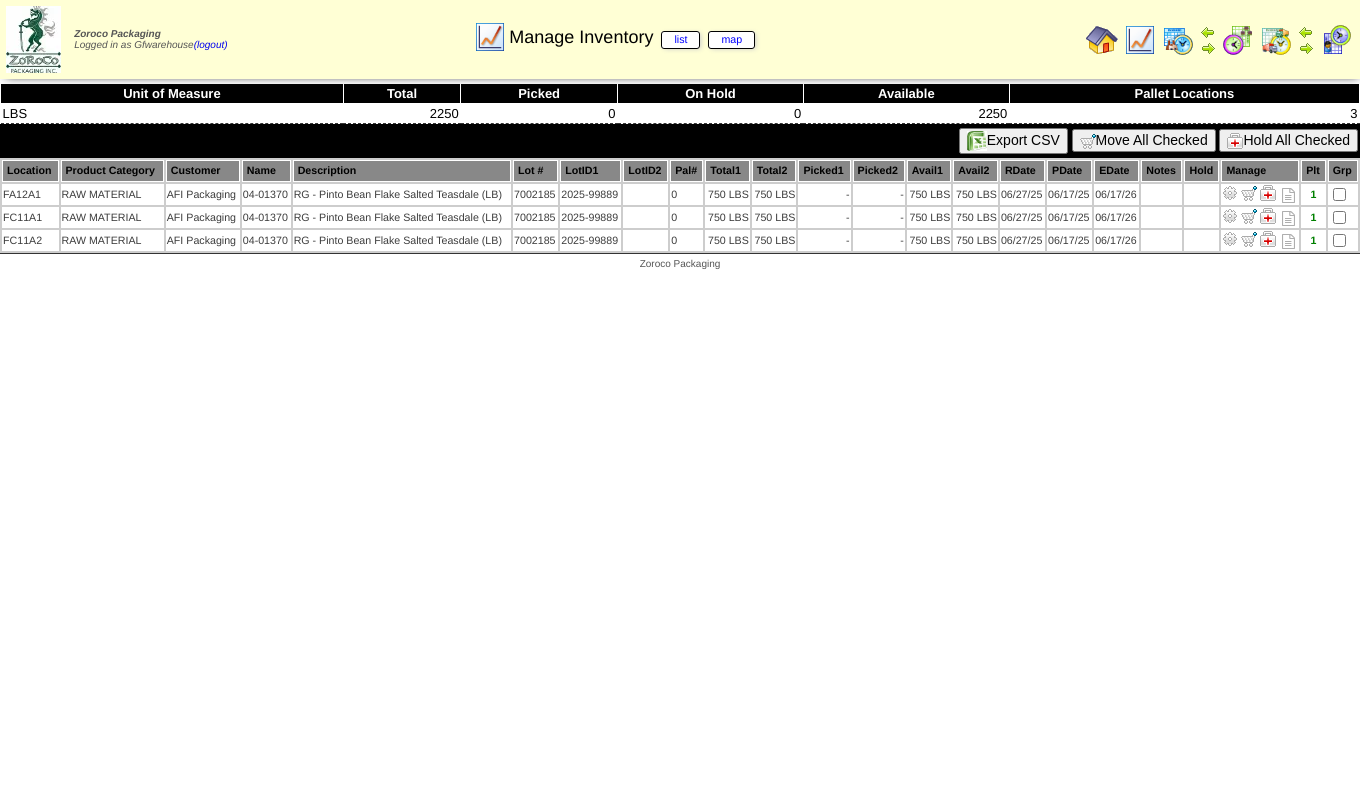 scroll, scrollTop: 0, scrollLeft: 0, axis: both 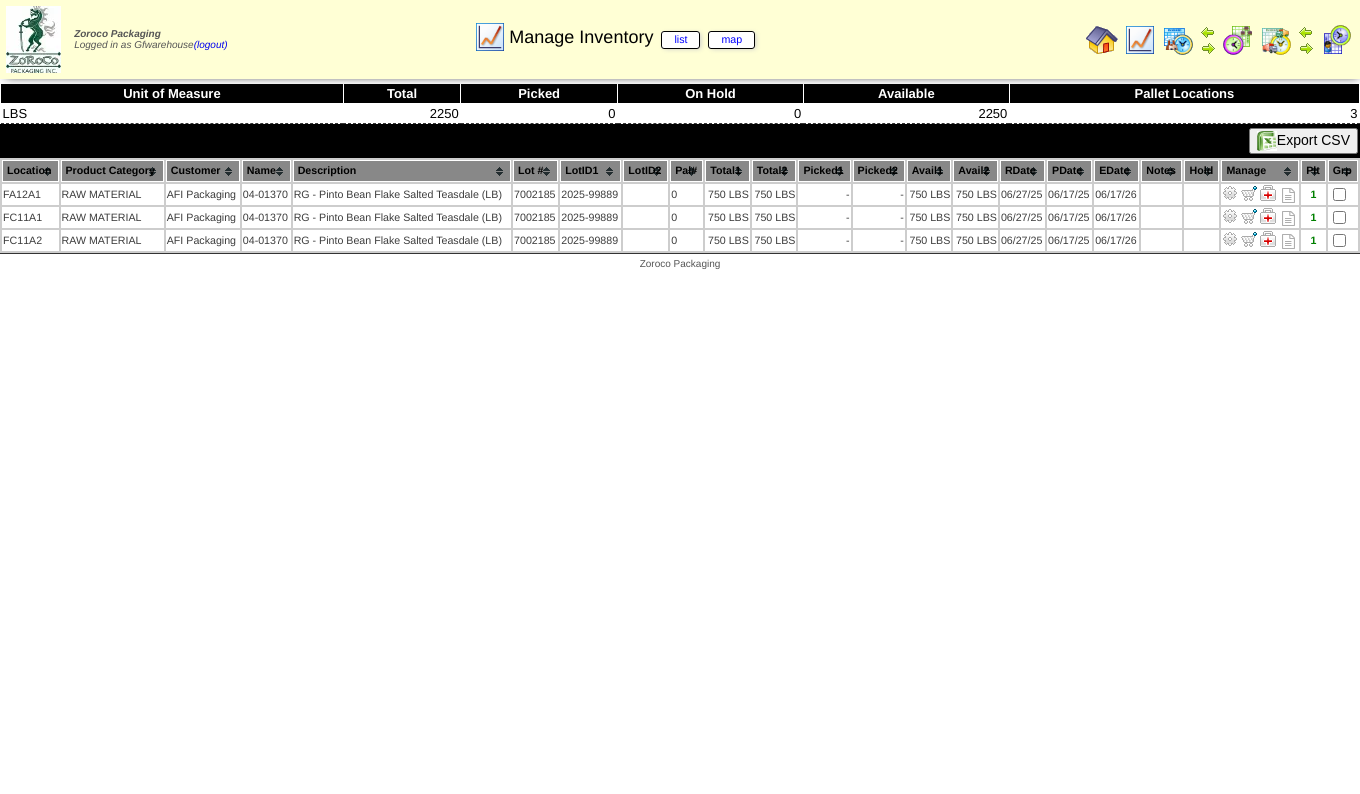 click at bounding box center [1230, 216] 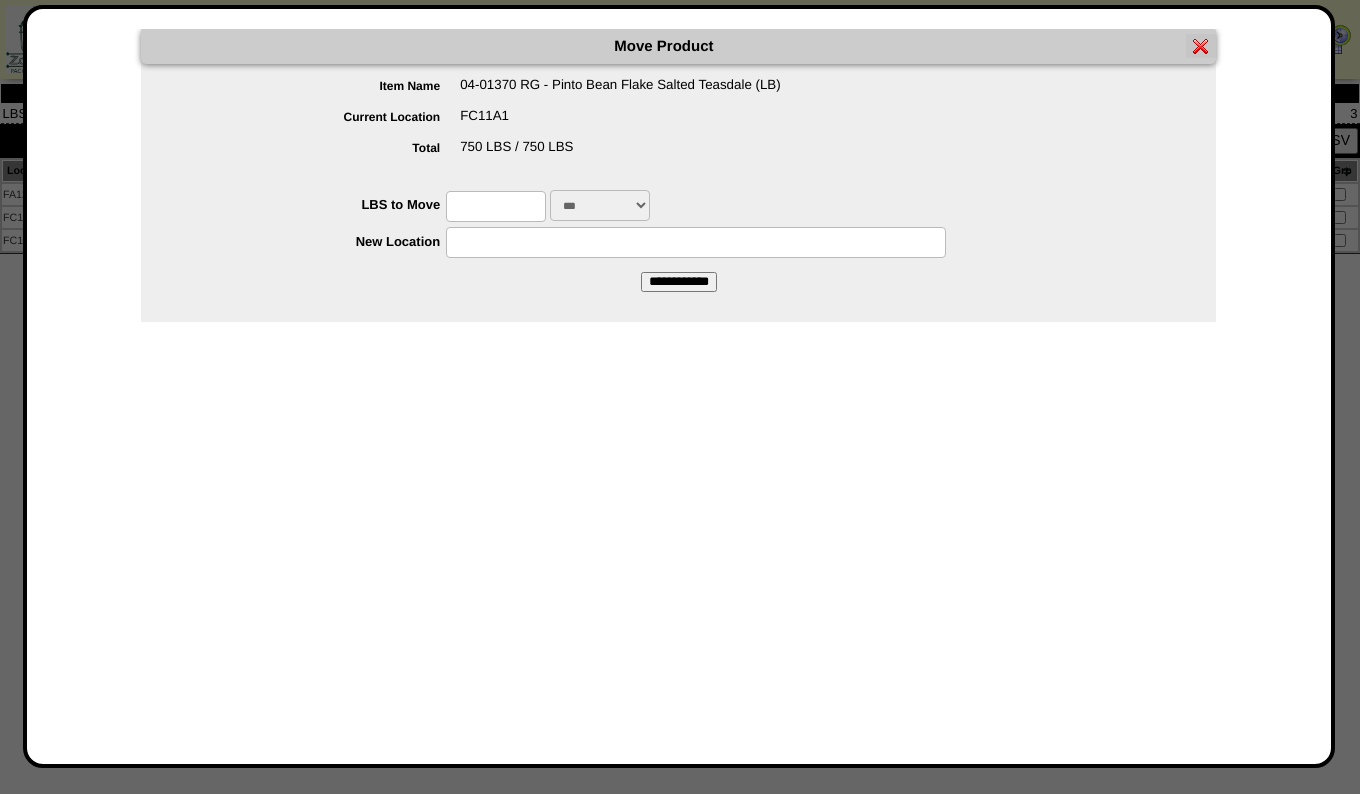 click at bounding box center [496, 206] 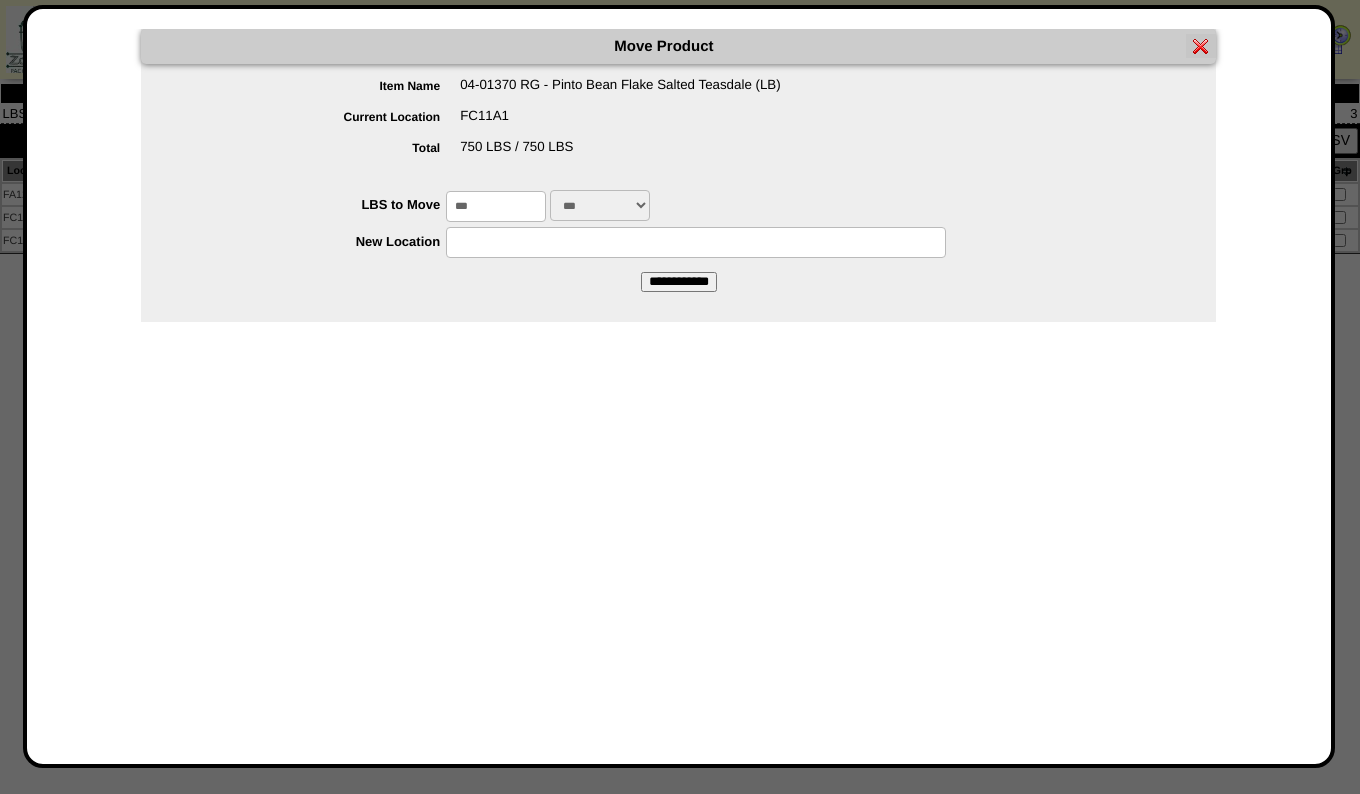 type on "***" 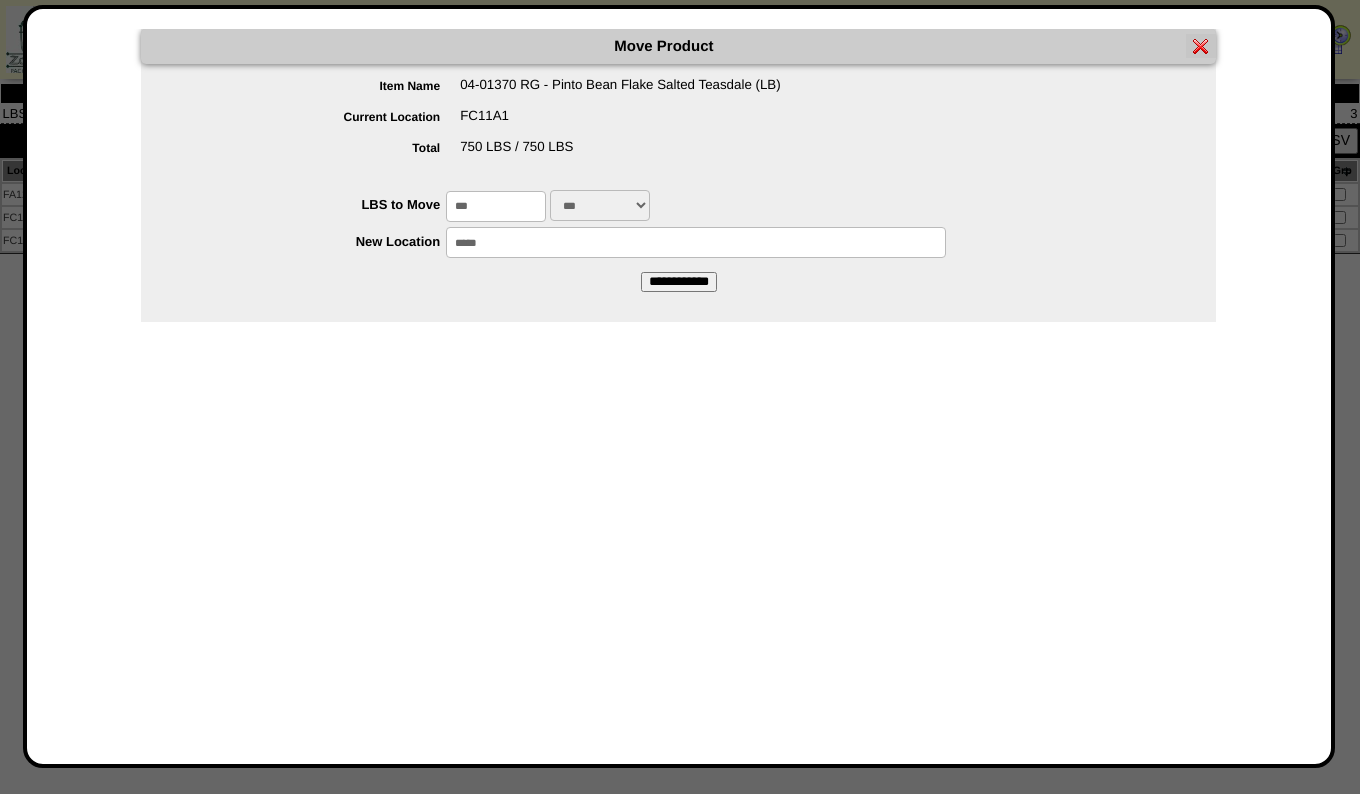 type on "*****" 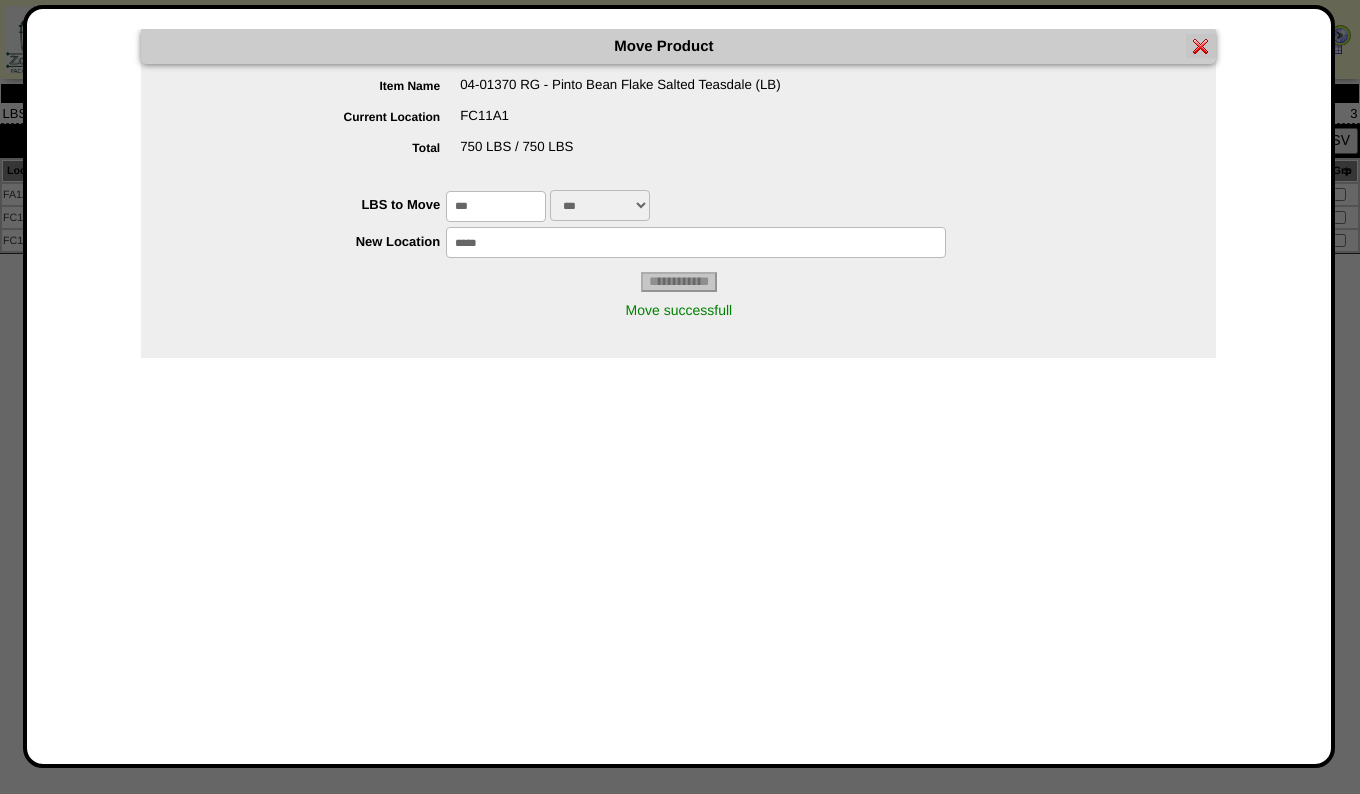 click at bounding box center [1201, 46] 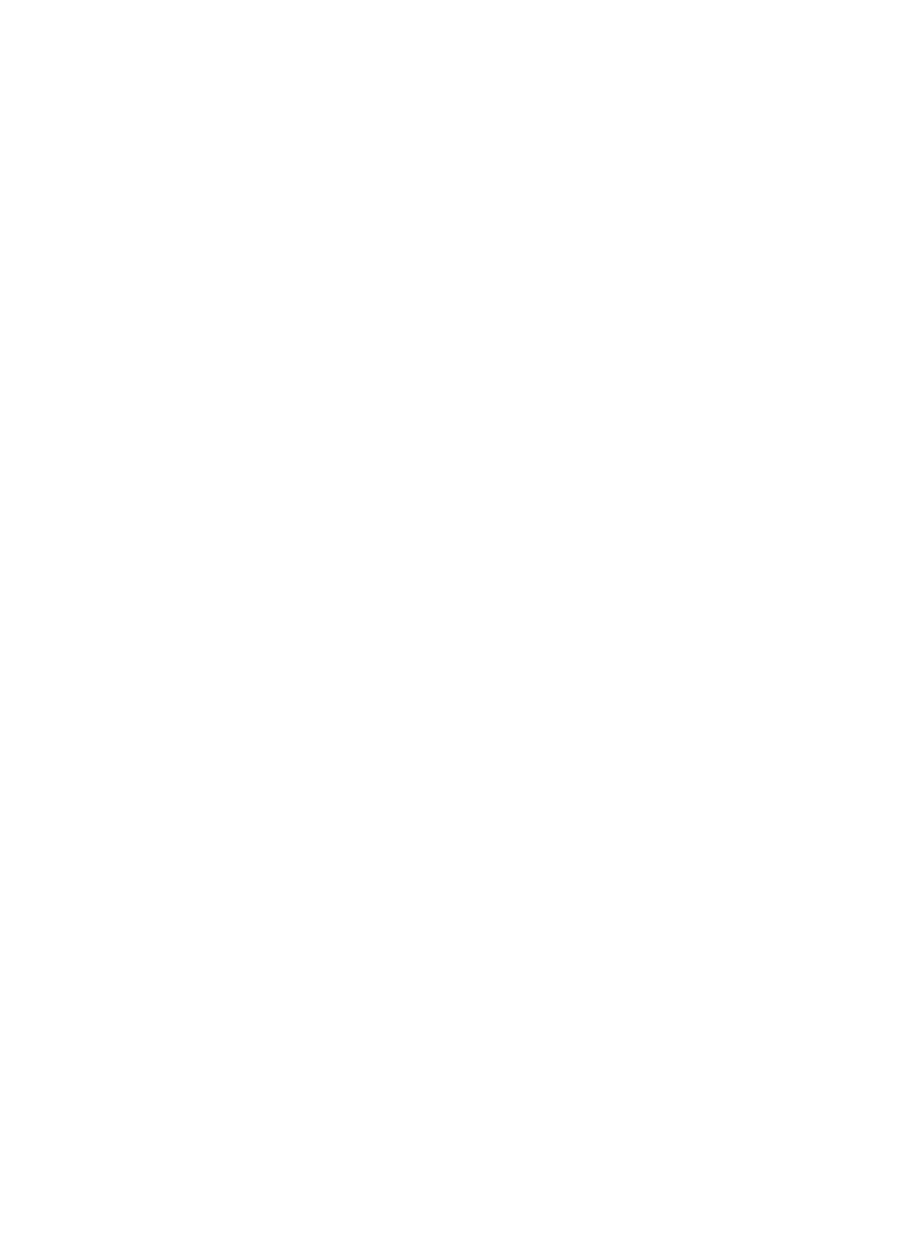 scroll, scrollTop: 0, scrollLeft: 0, axis: both 